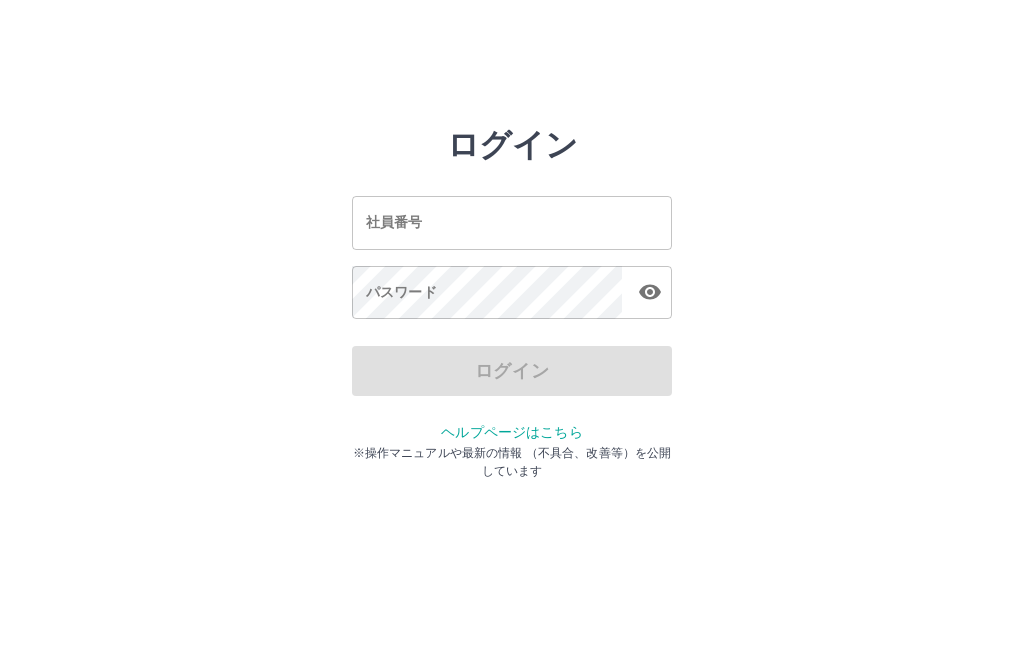scroll, scrollTop: 0, scrollLeft: 0, axis: both 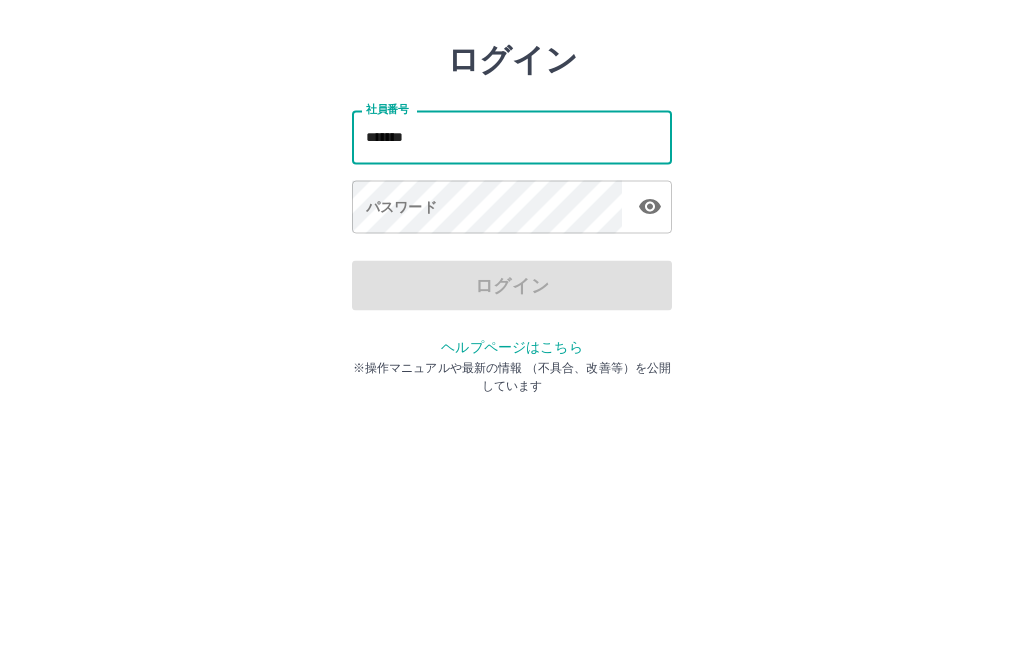 type on "*******" 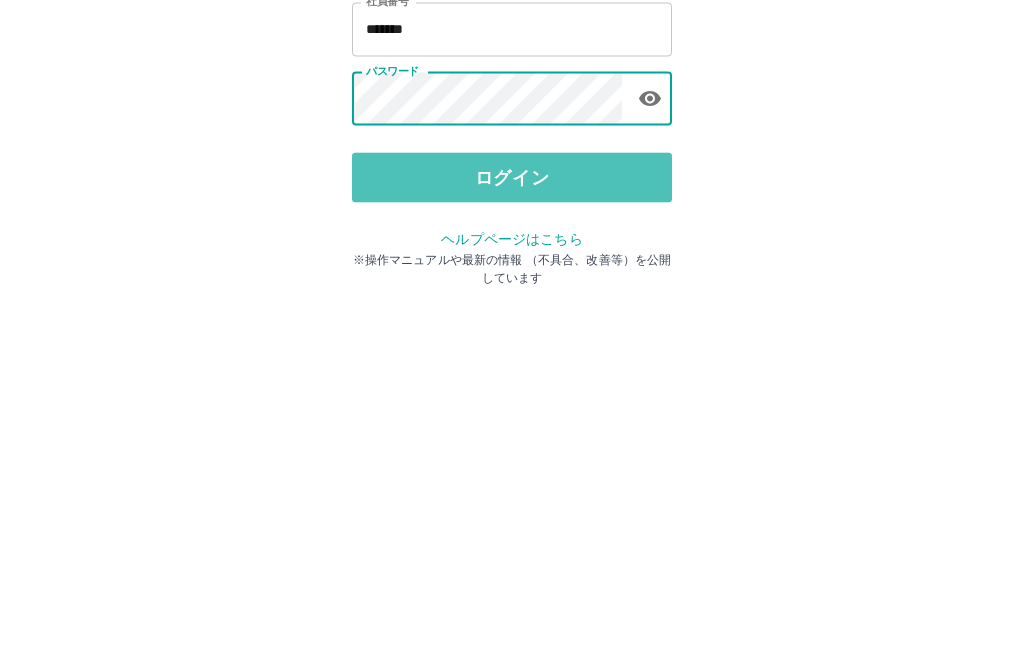 click on "ログイン" at bounding box center [512, 371] 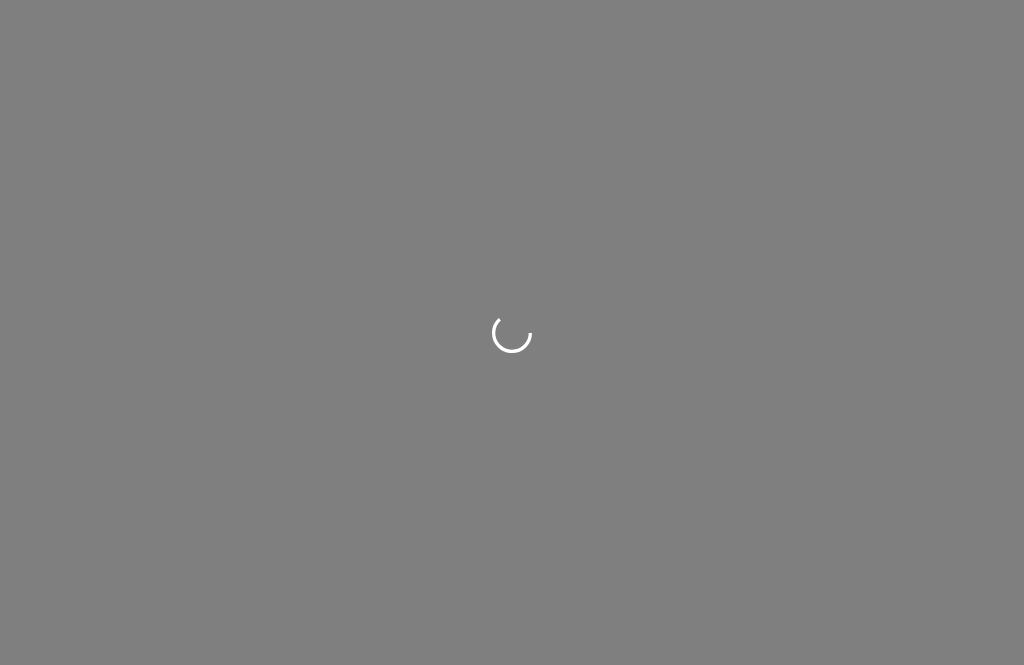 scroll, scrollTop: 0, scrollLeft: 0, axis: both 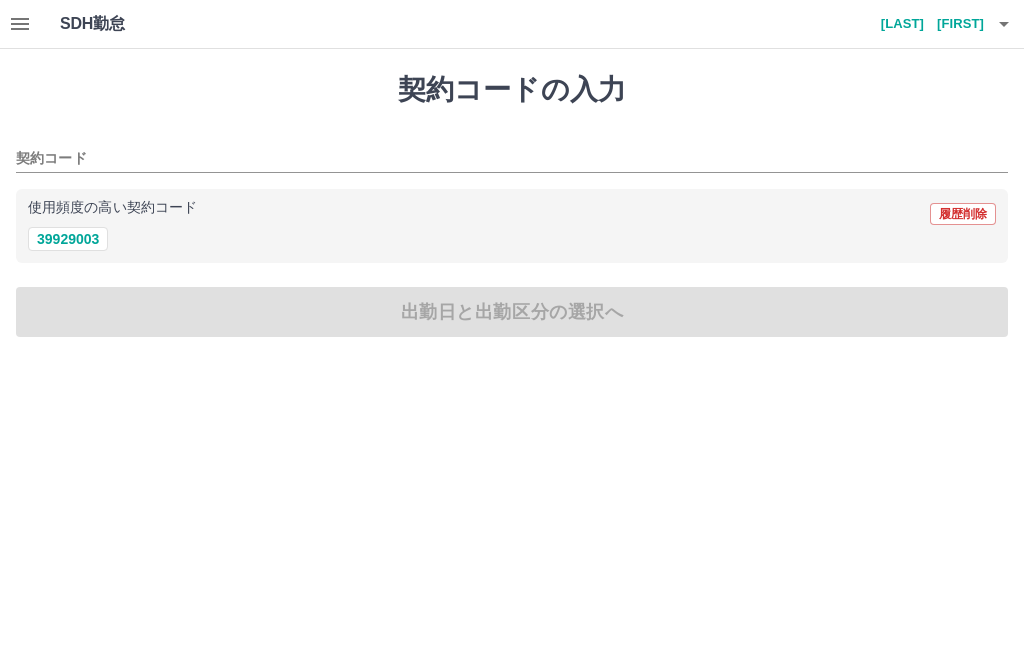 click on "39929003" at bounding box center (68, 239) 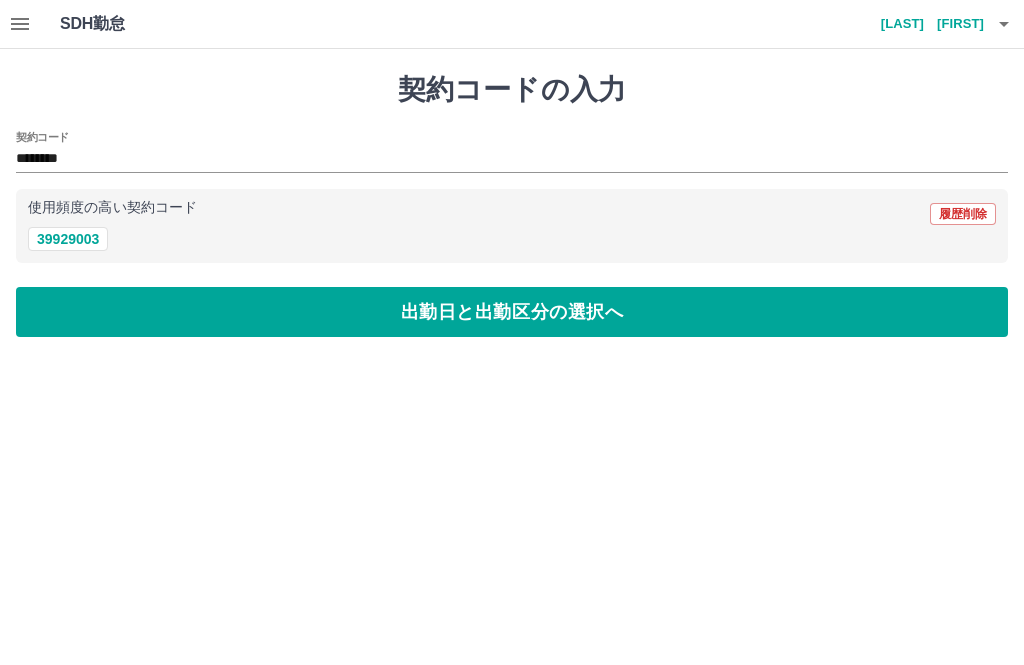 click on "出勤日と出勤区分の選択へ" at bounding box center (512, 312) 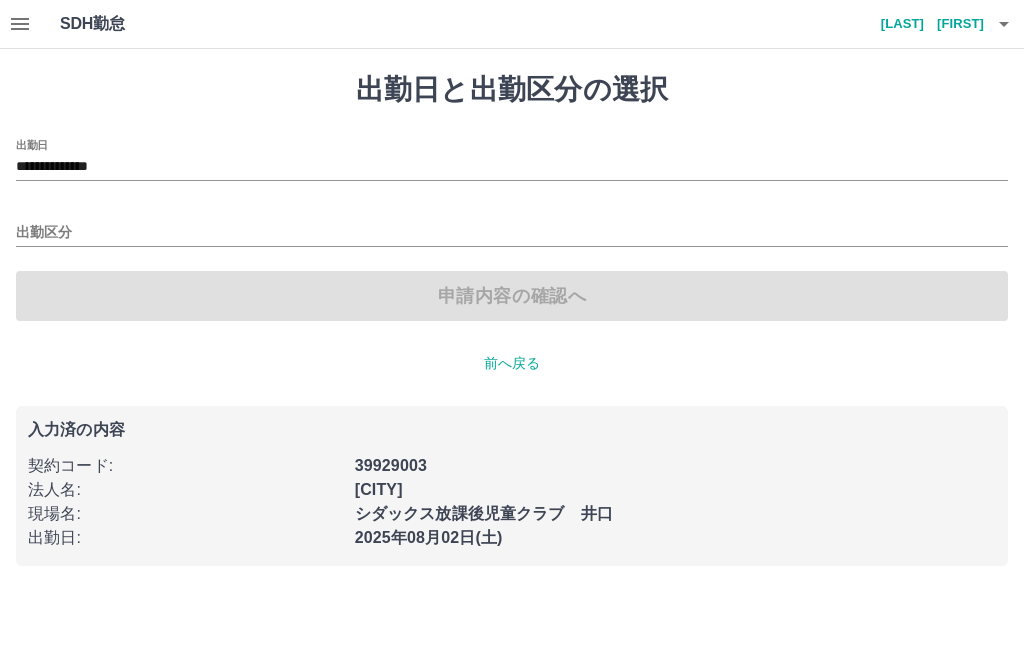 click on "出勤区分" at bounding box center (512, 233) 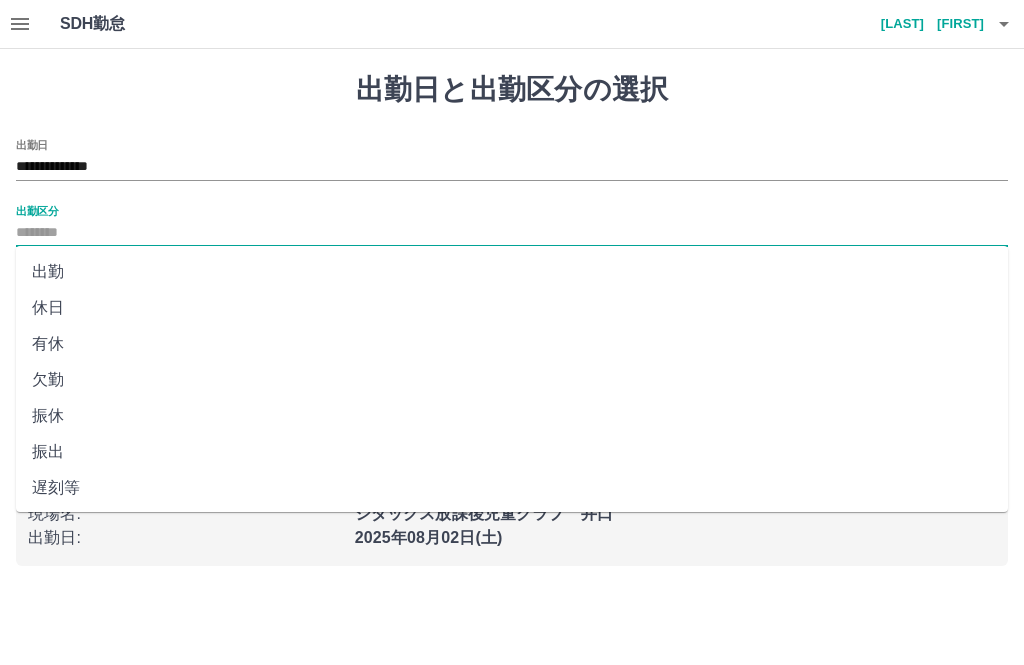 click on "出勤" at bounding box center (512, 272) 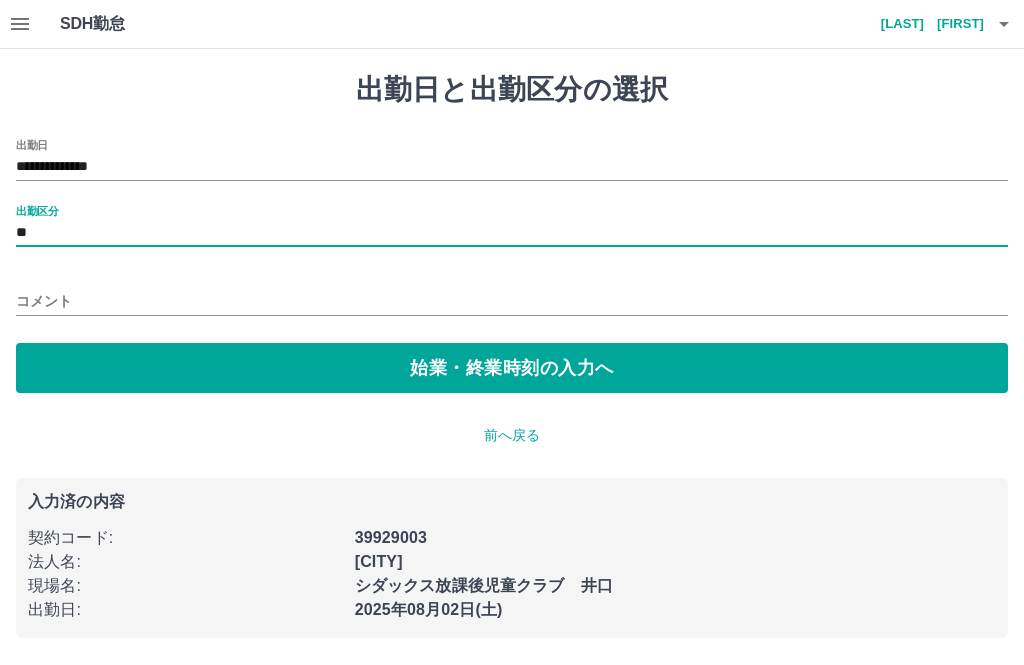 click on "始業・終業時刻の入力へ" at bounding box center [512, 368] 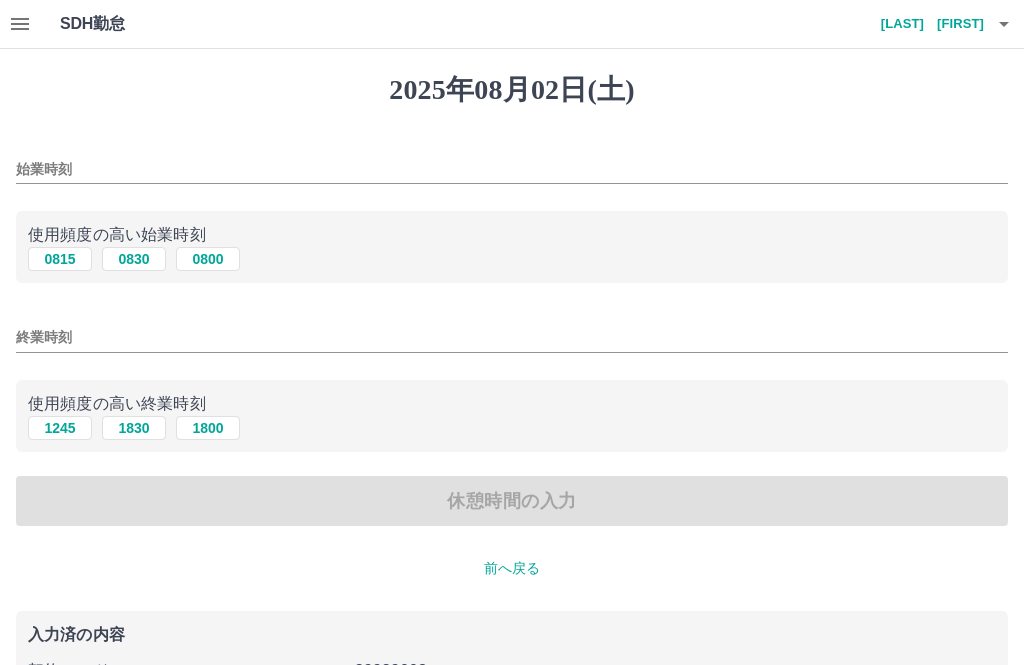 click on "始業時刻" at bounding box center (512, 169) 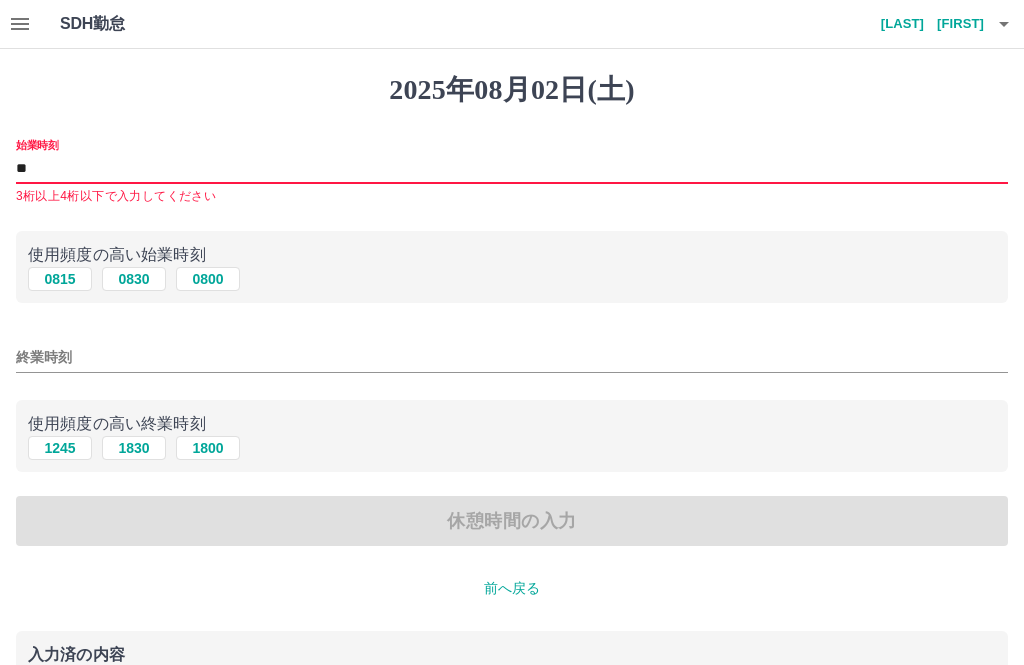 type on "*" 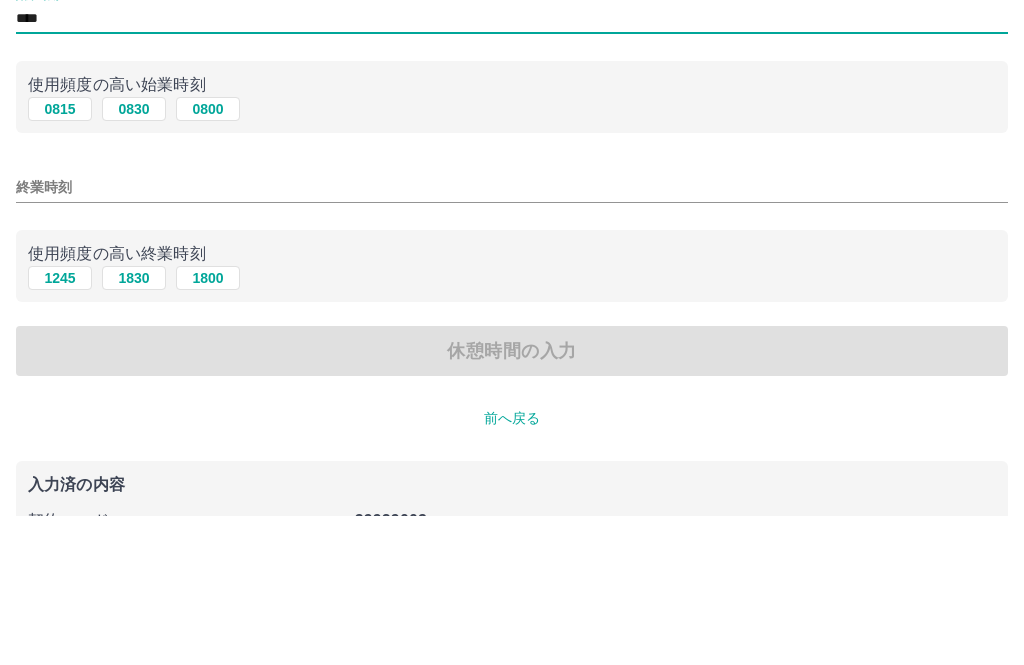 type on "****" 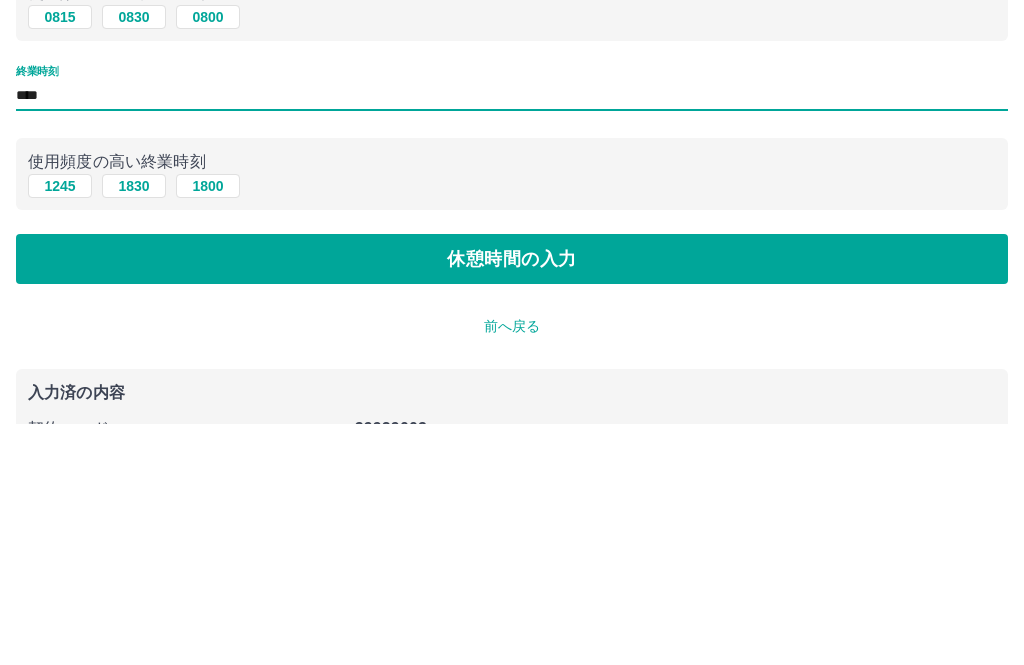 type on "****" 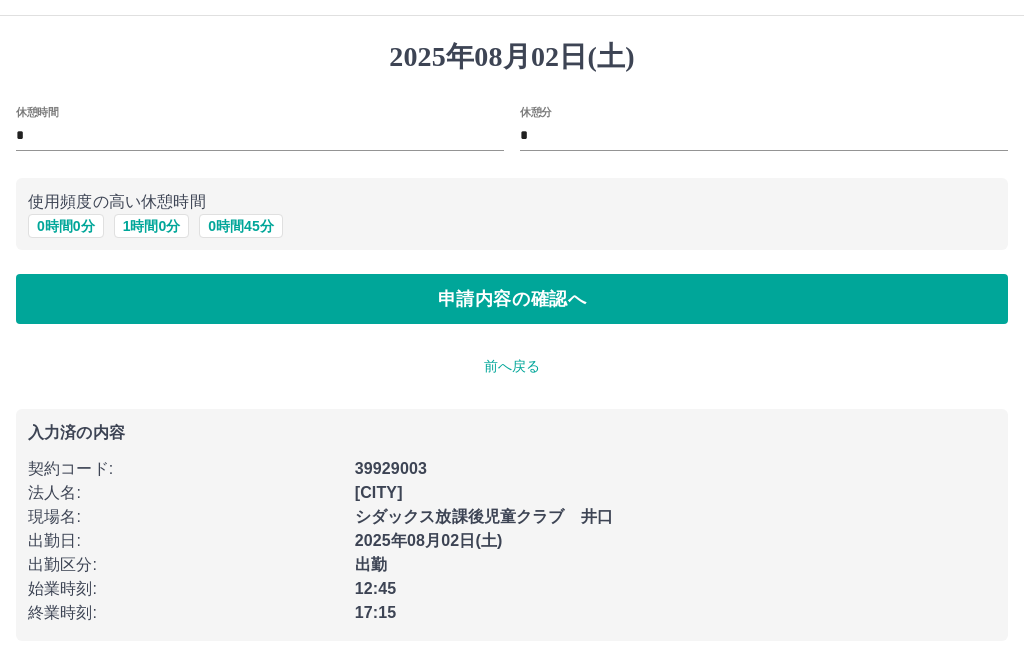 scroll, scrollTop: 0, scrollLeft: 0, axis: both 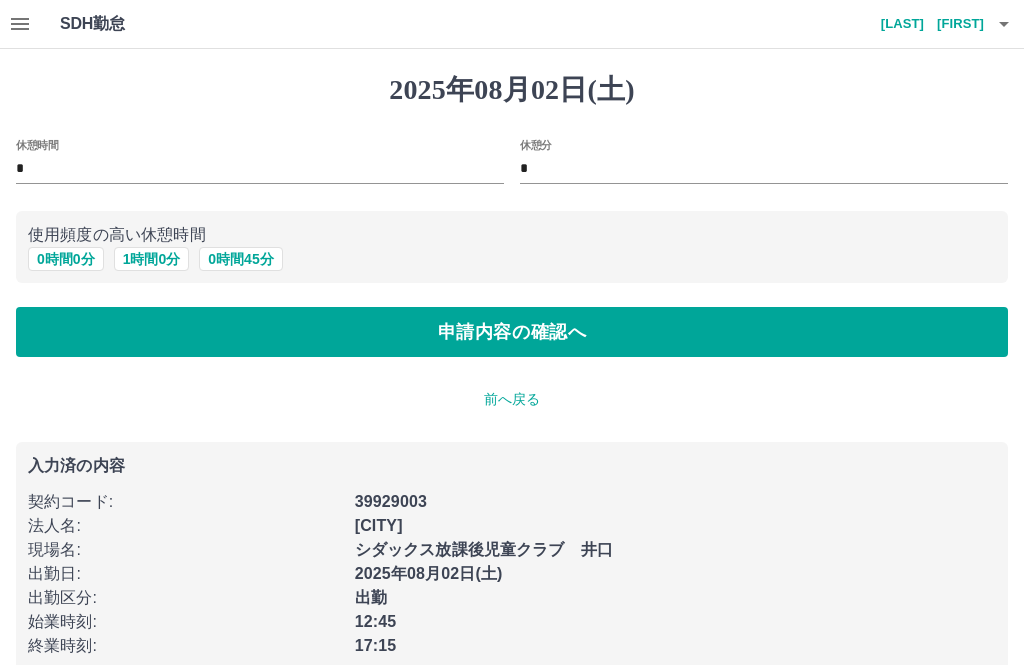 click on "0 時間 0 分" at bounding box center (66, 259) 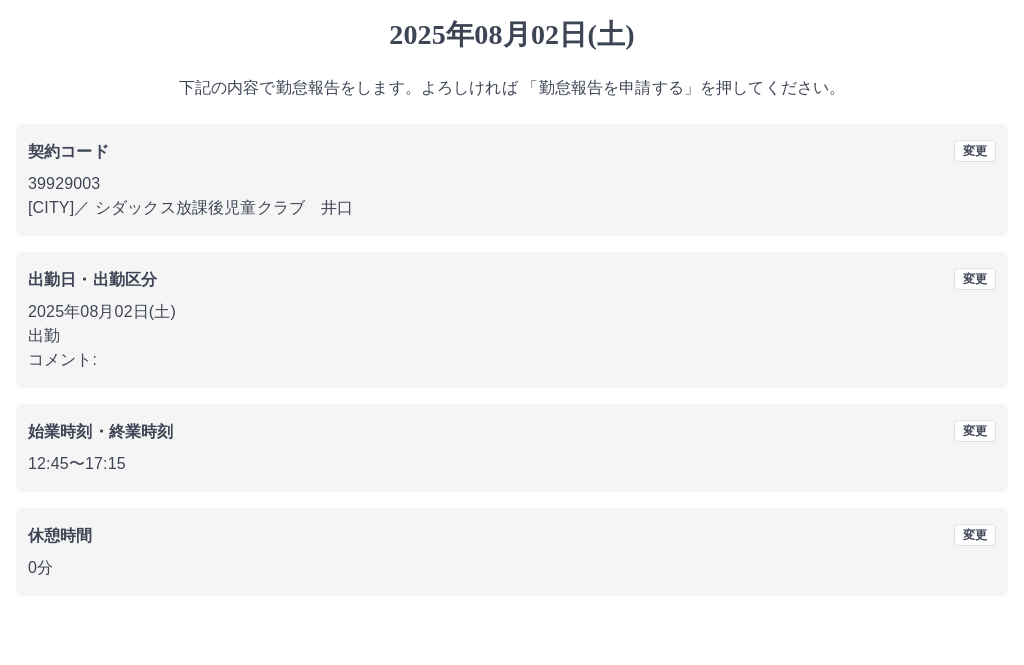 scroll, scrollTop: 19, scrollLeft: 0, axis: vertical 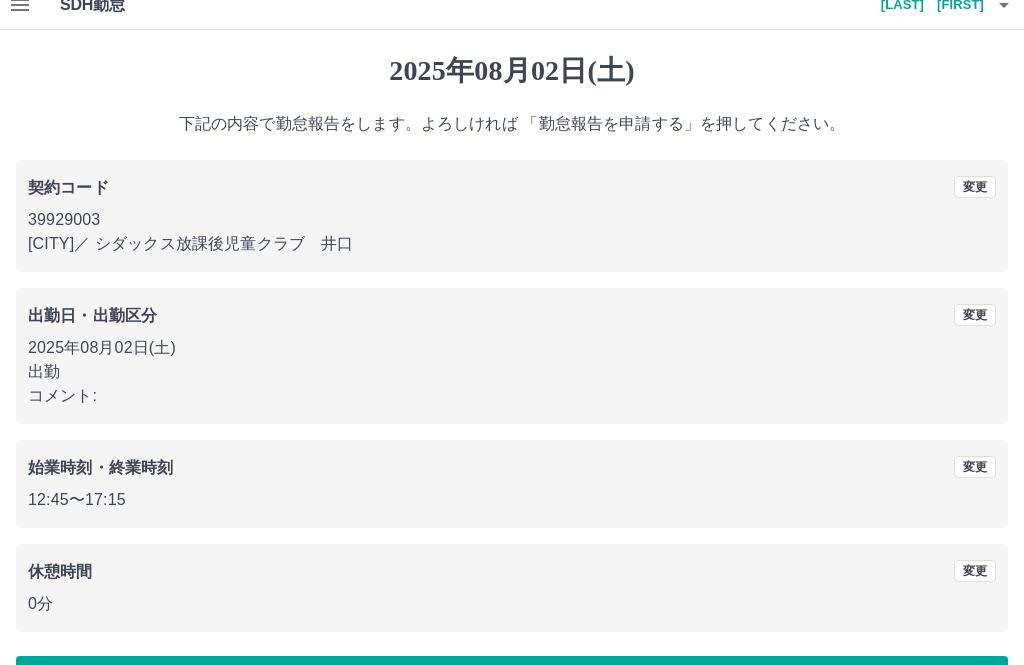 click on "勤怠報告を申請する" at bounding box center [512, 681] 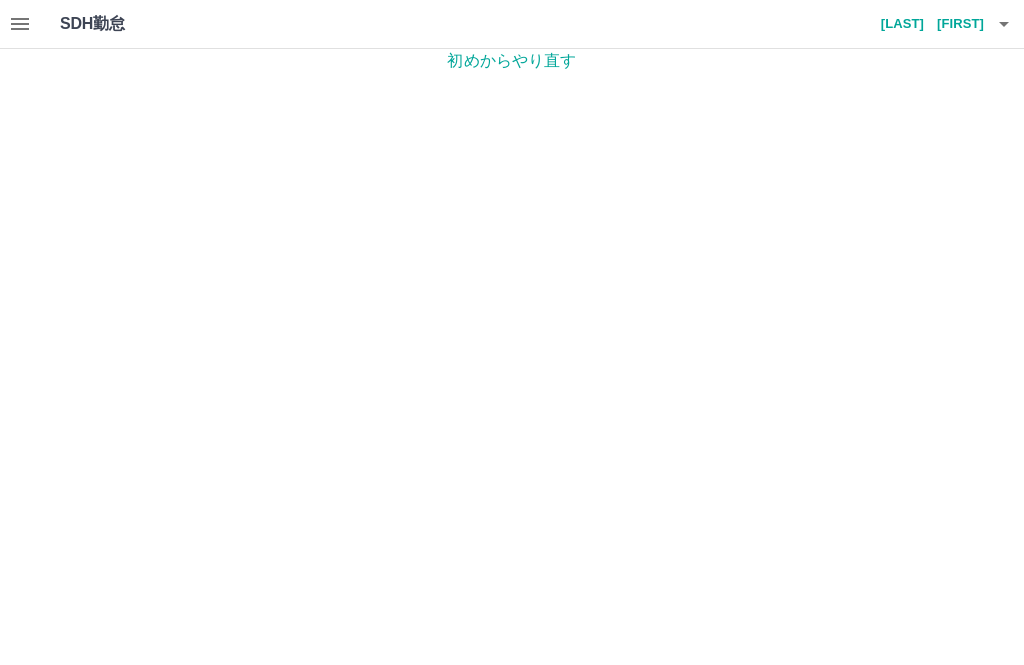 scroll, scrollTop: 0, scrollLeft: 0, axis: both 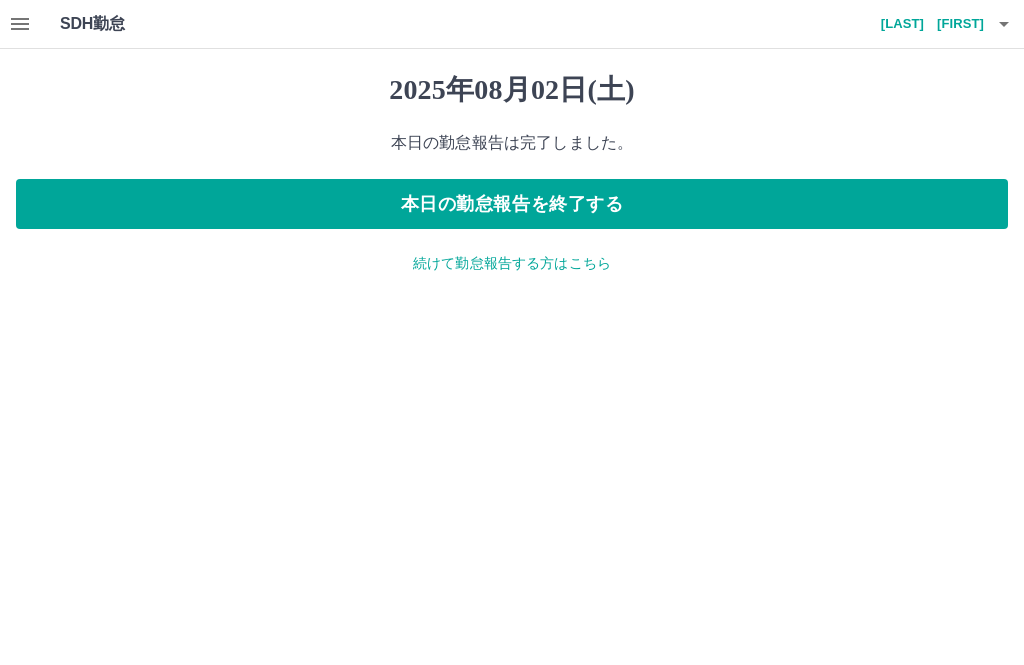 click on "中森　宣子" at bounding box center [924, 24] 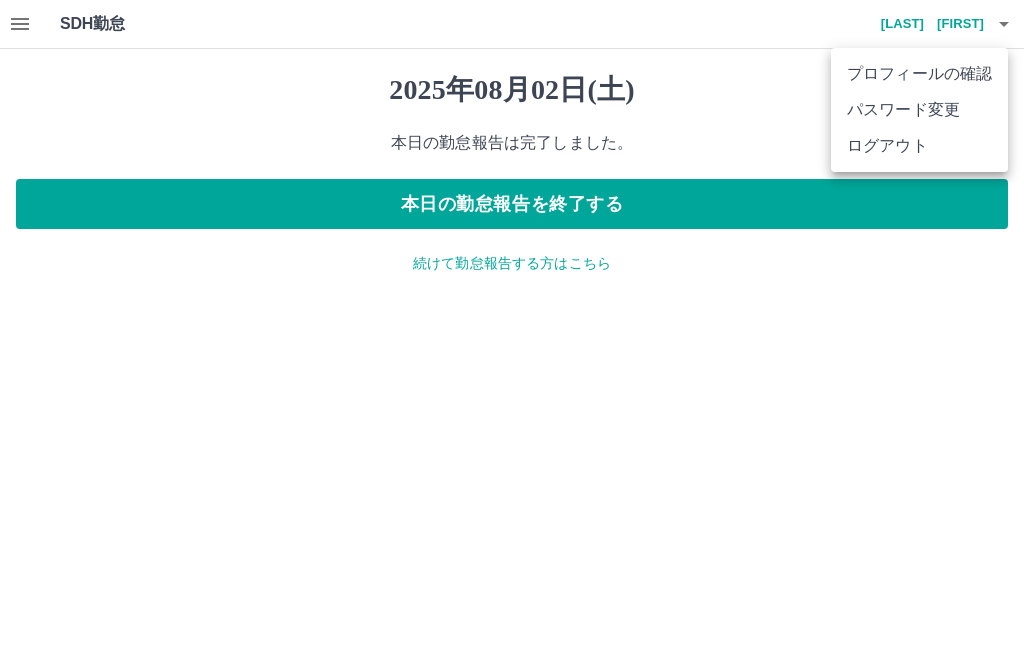 click on "ログアウト" at bounding box center [919, 146] 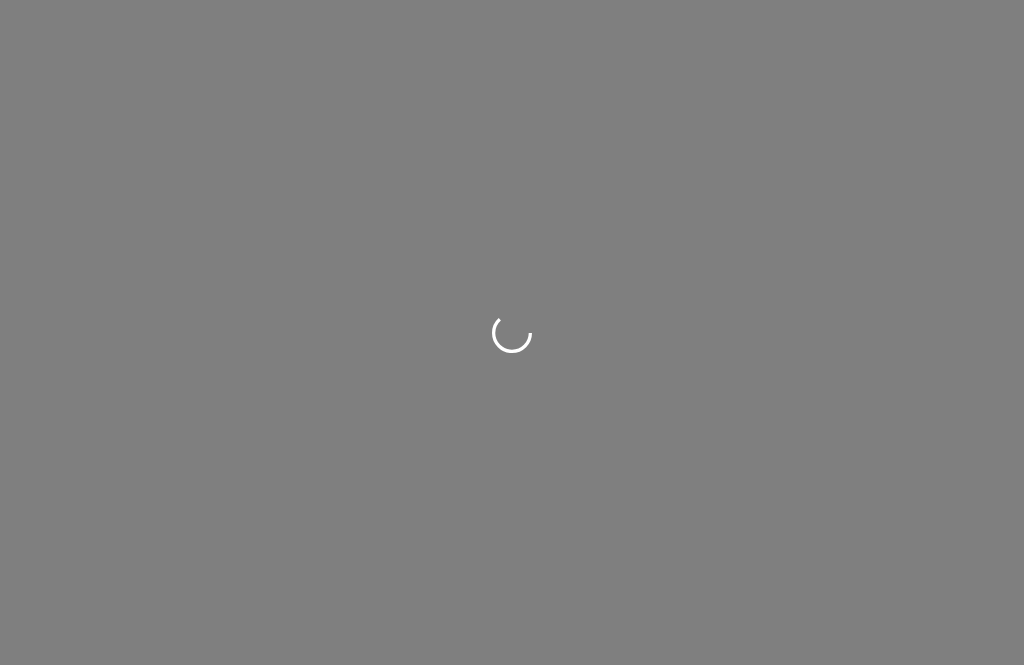 scroll, scrollTop: 0, scrollLeft: 0, axis: both 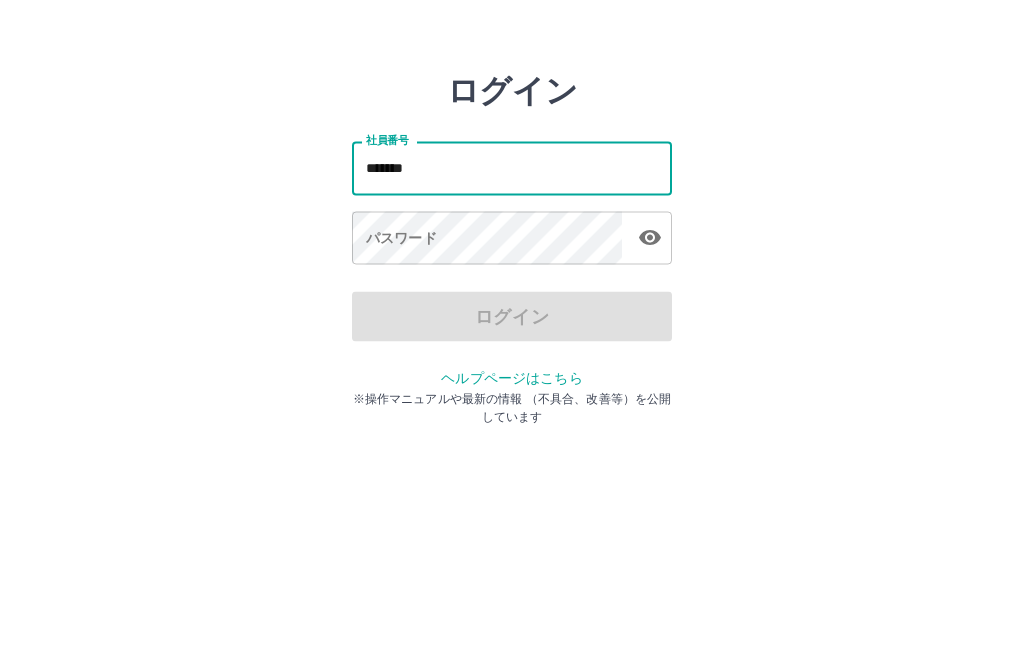 type on "*******" 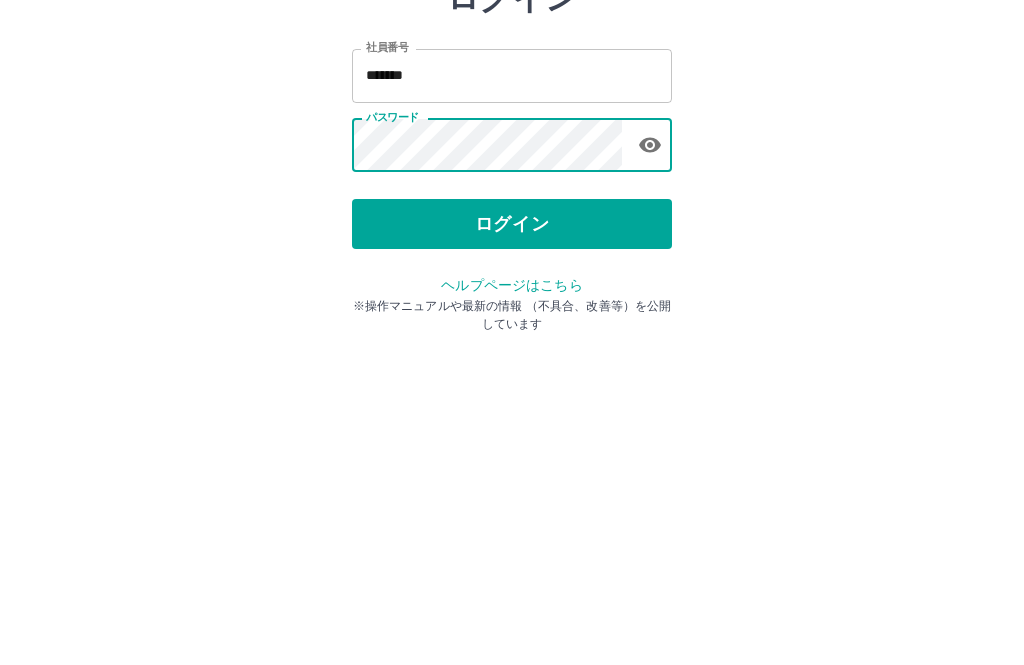 click on "ログイン" at bounding box center (512, 371) 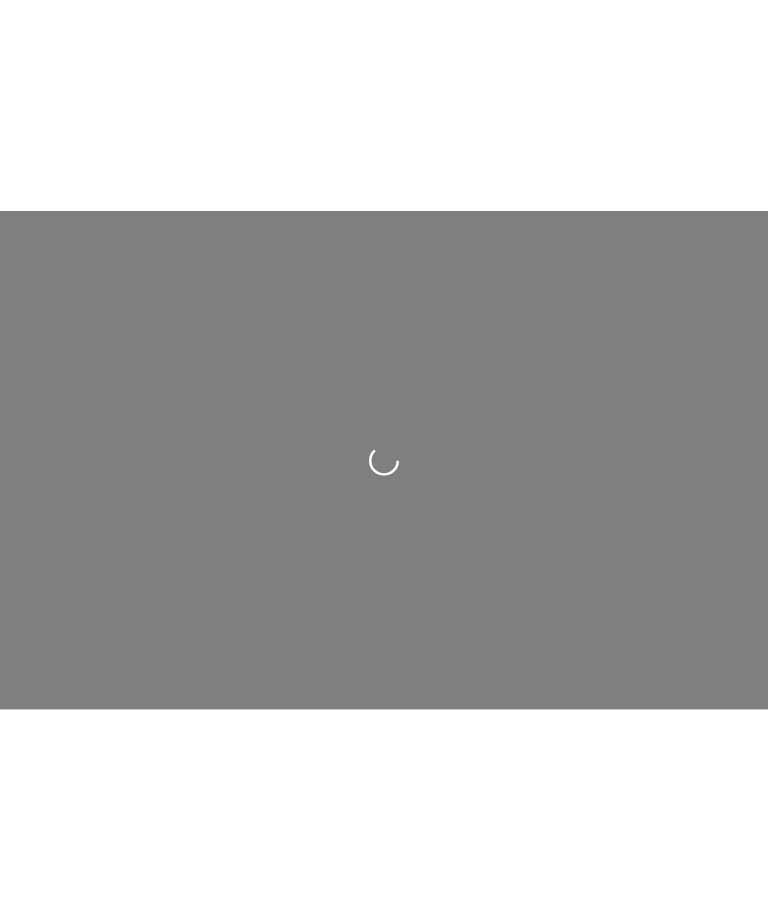 scroll, scrollTop: 0, scrollLeft: 0, axis: both 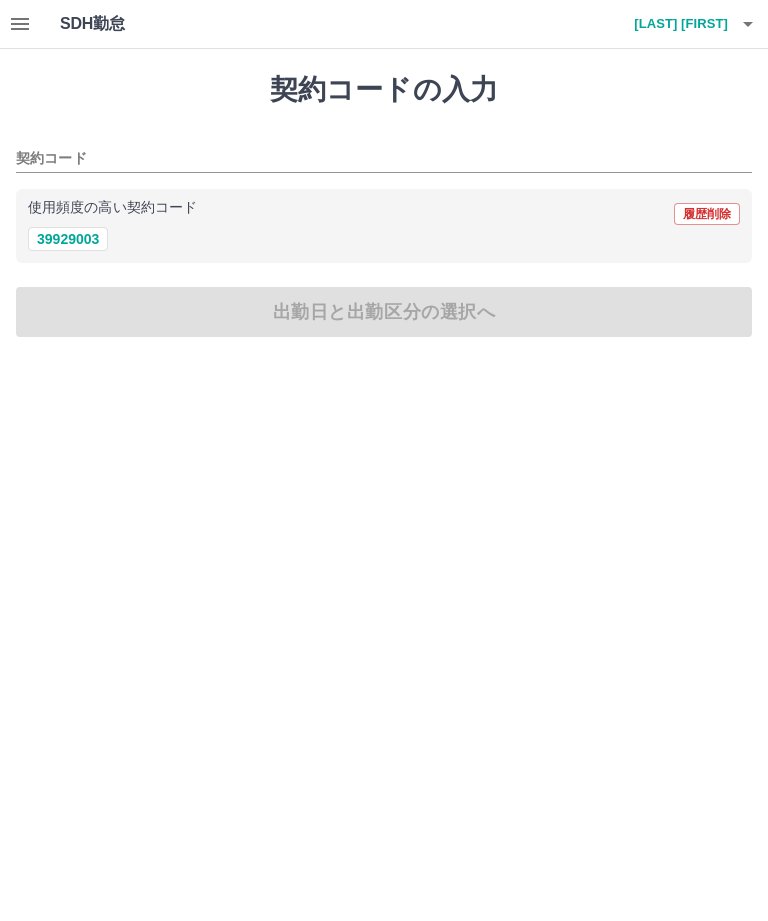 click on "39929003" at bounding box center [68, 239] 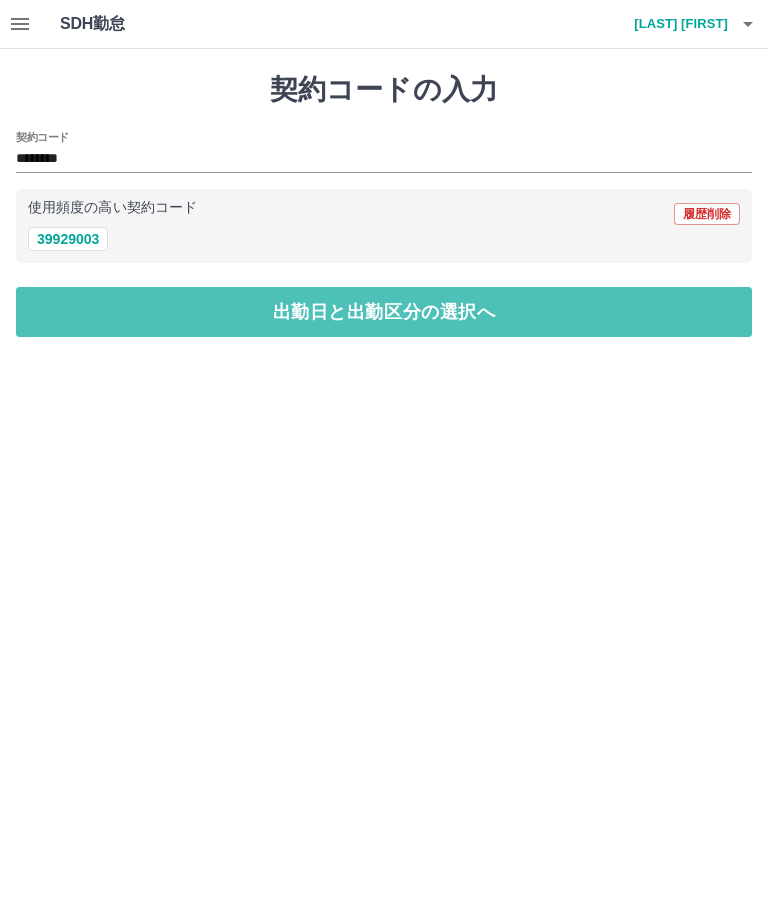 click on "出勤日と出勤区分の選択へ" at bounding box center (384, 312) 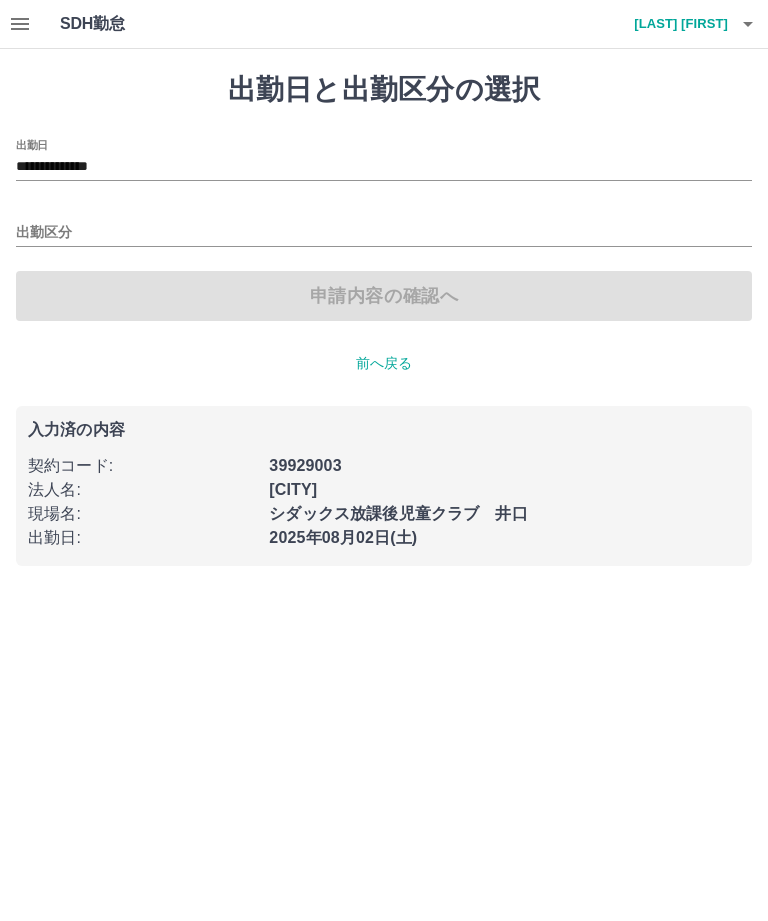 click on "出勤区分" at bounding box center (384, 233) 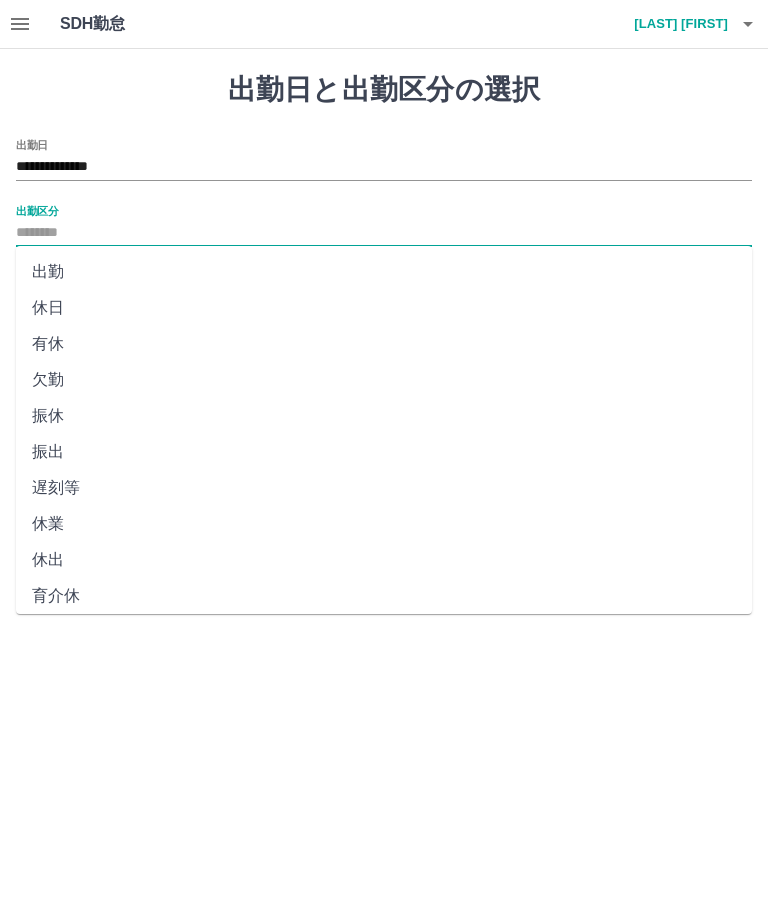 click on "出勤" at bounding box center (384, 272) 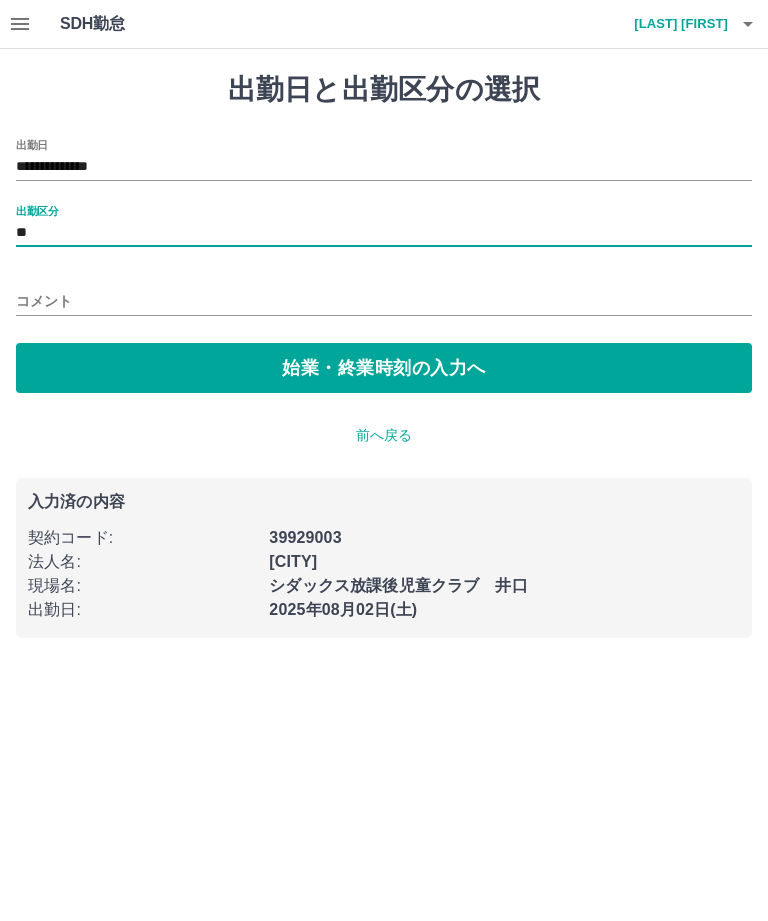 click on "始業・終業時刻の入力へ" at bounding box center (384, 368) 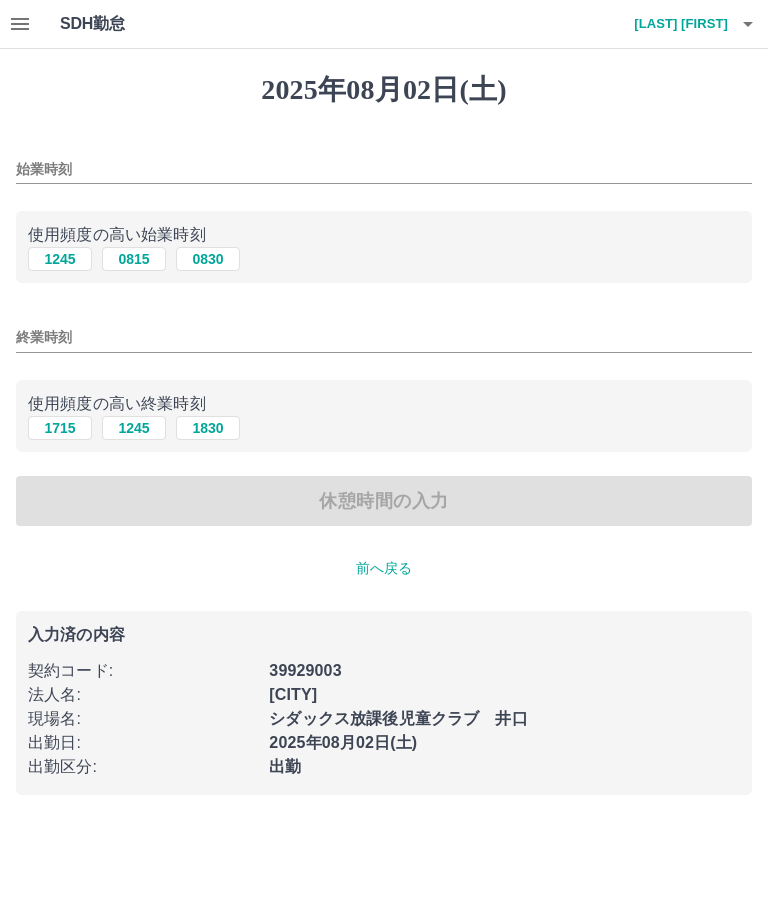 click on "1245" at bounding box center [60, 259] 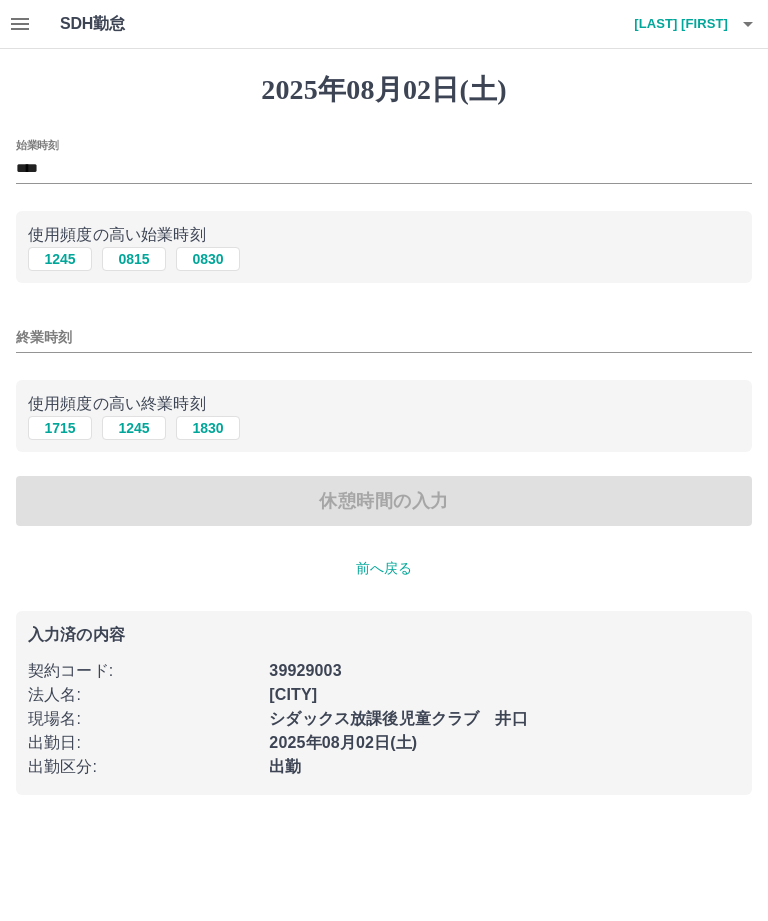 click on "1715" at bounding box center (60, 428) 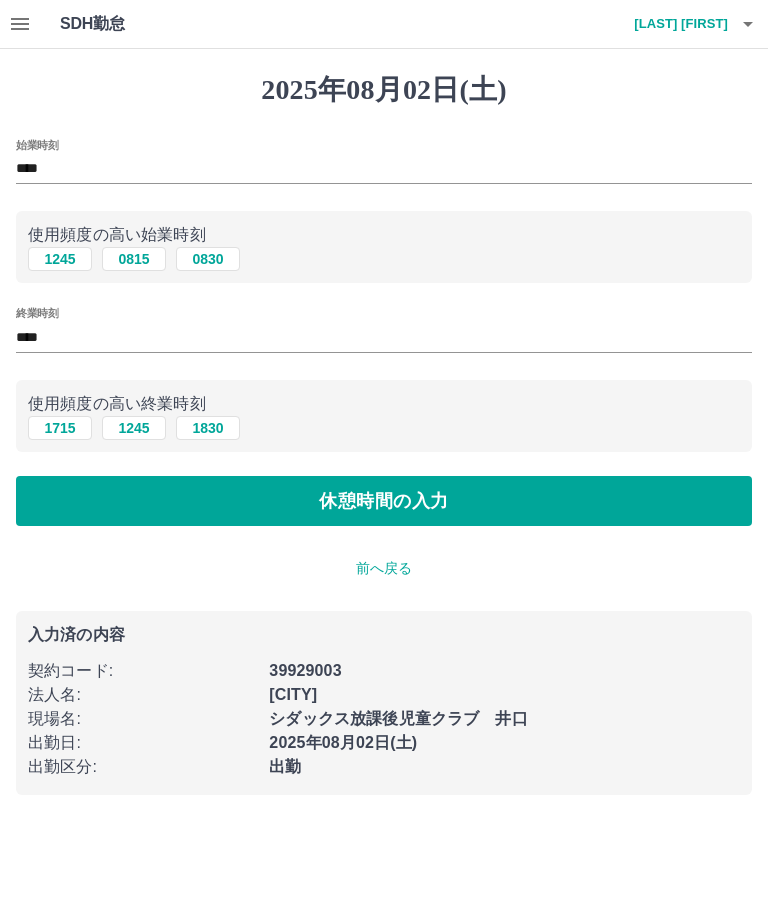 click on "休憩時間の入力" at bounding box center (384, 501) 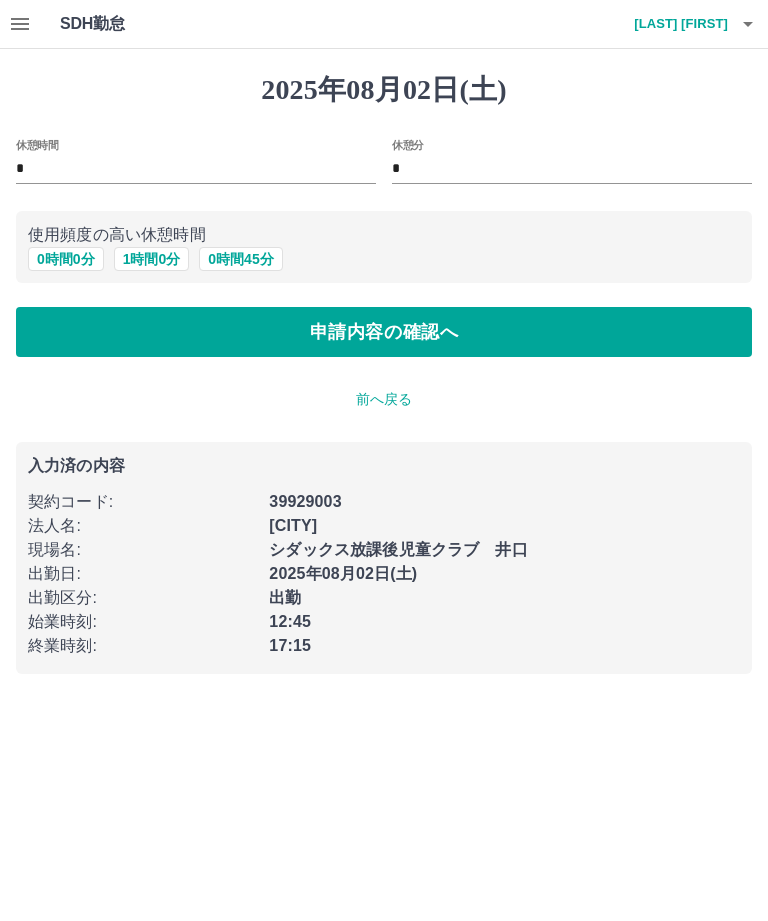click on "申請内容の確認へ" at bounding box center [384, 332] 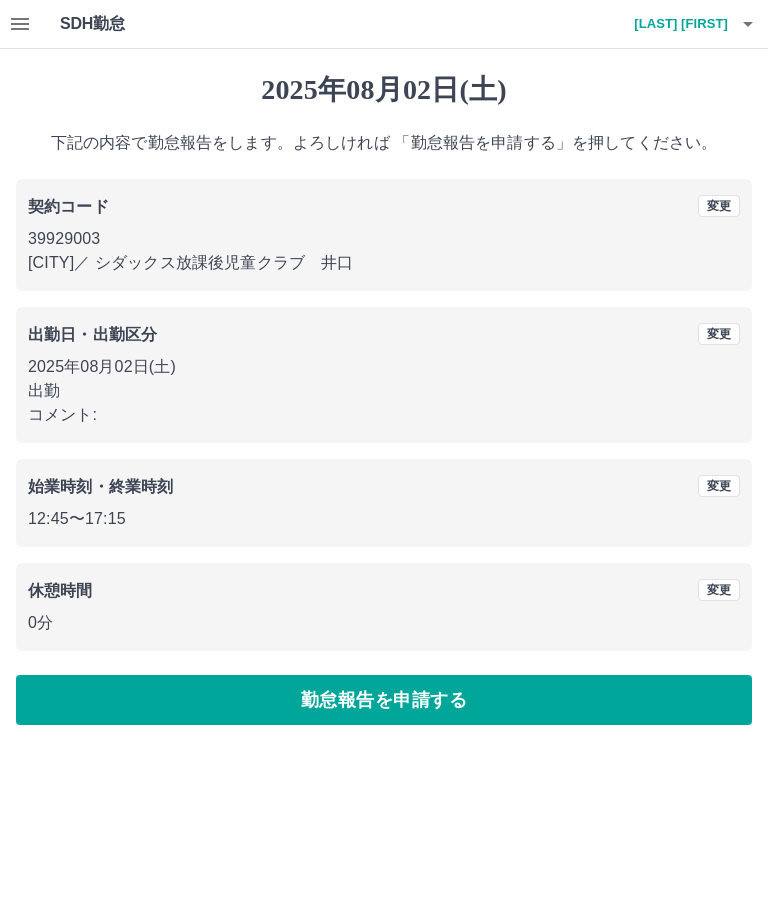 click on "勤怠報告を申請する" at bounding box center [384, 700] 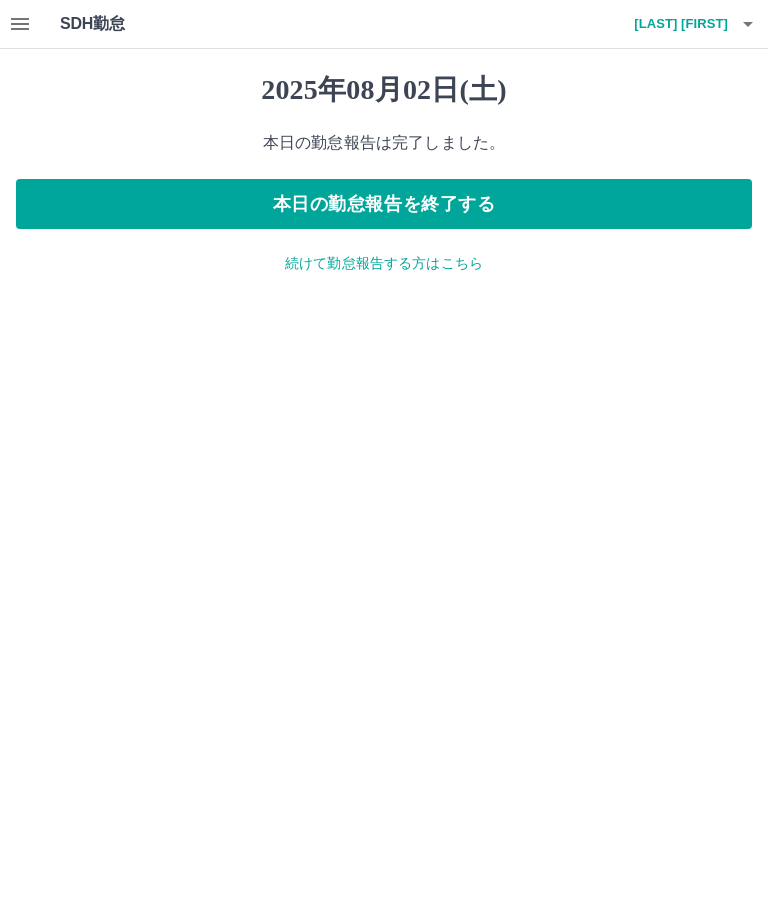 click on "本日の勤怠報告を終了する" at bounding box center [384, 204] 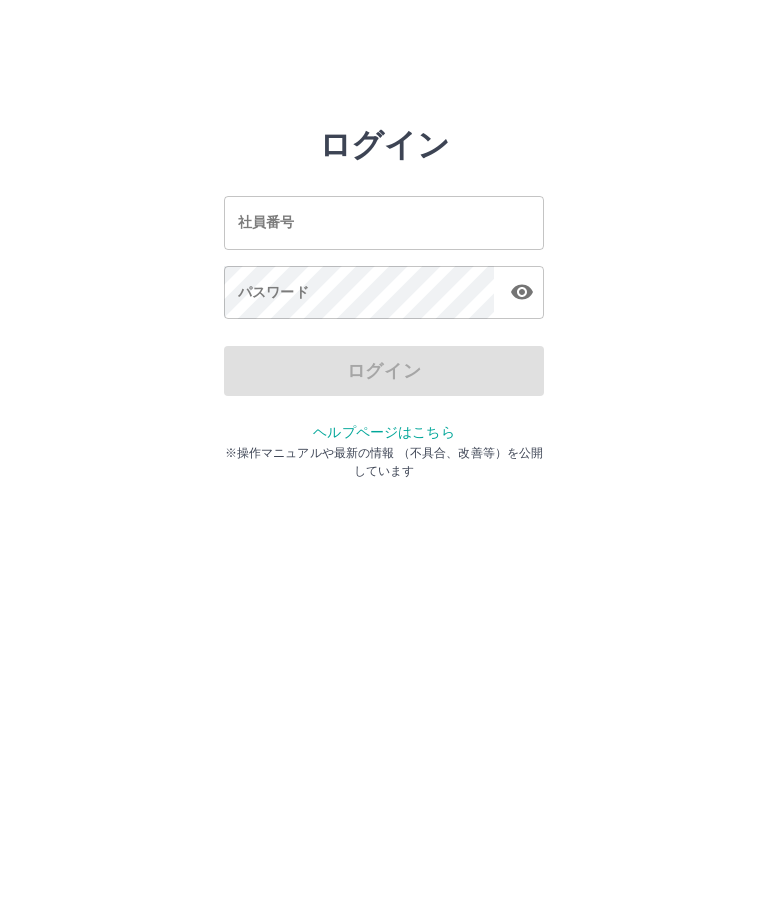 scroll, scrollTop: 0, scrollLeft: 0, axis: both 